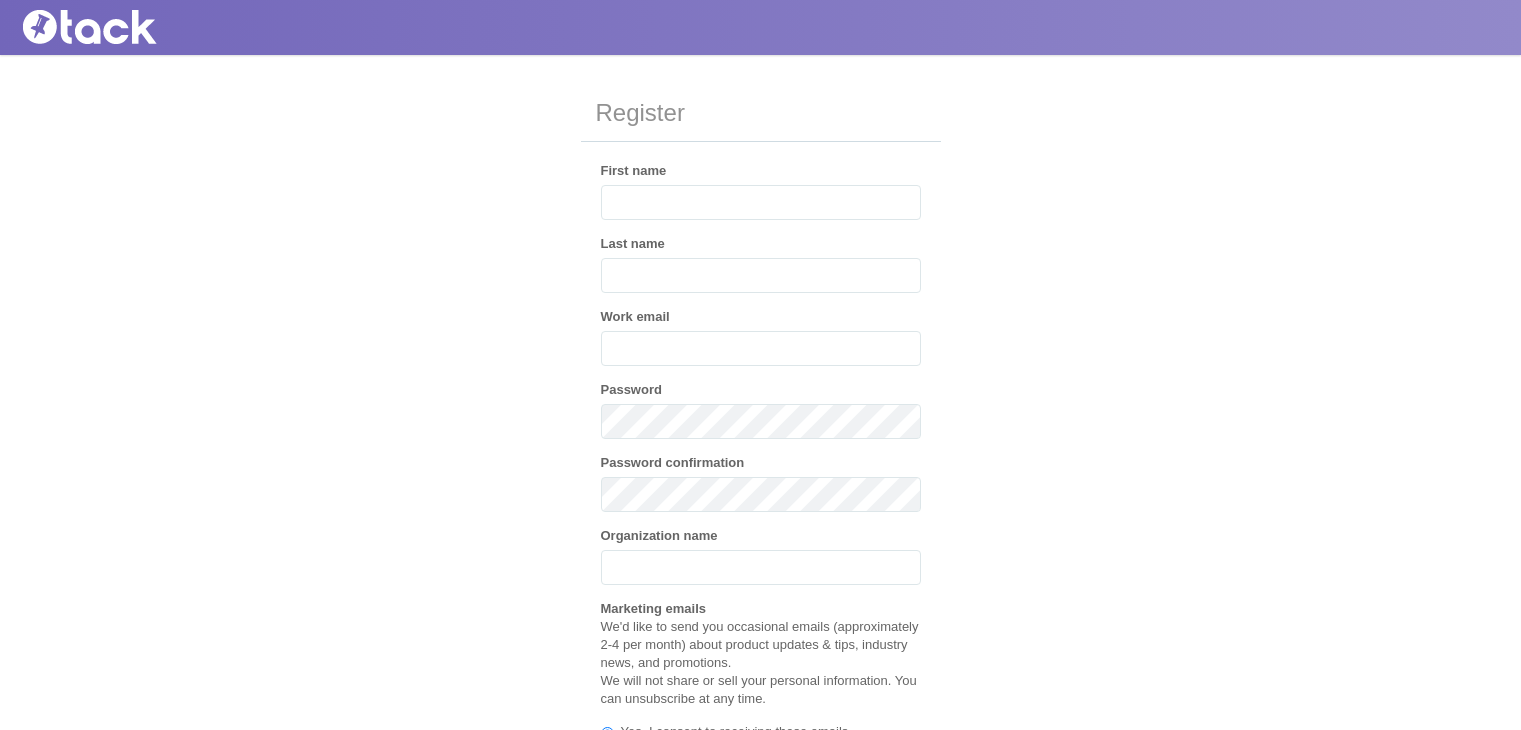 scroll, scrollTop: 0, scrollLeft: 0, axis: both 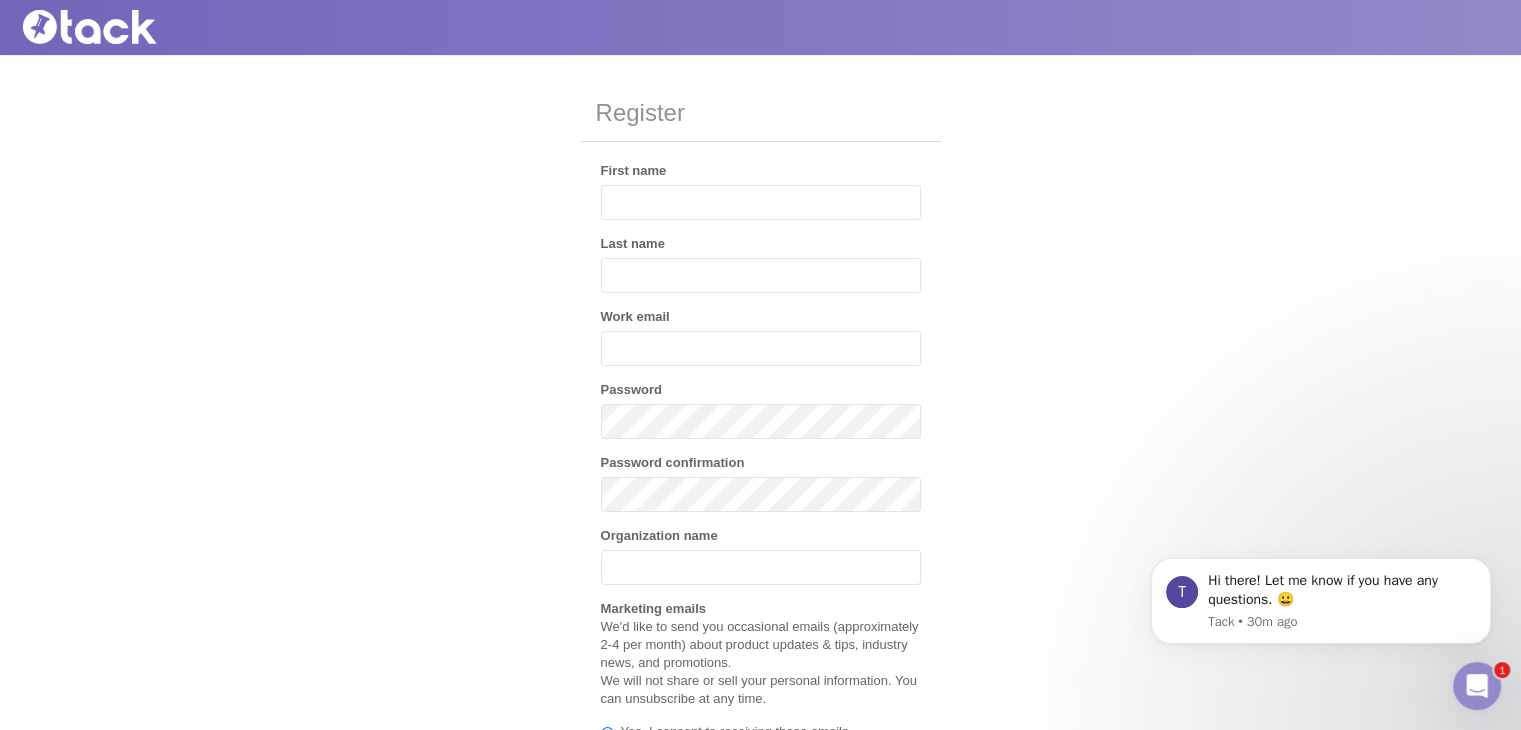 click on "First name" at bounding box center [761, 202] 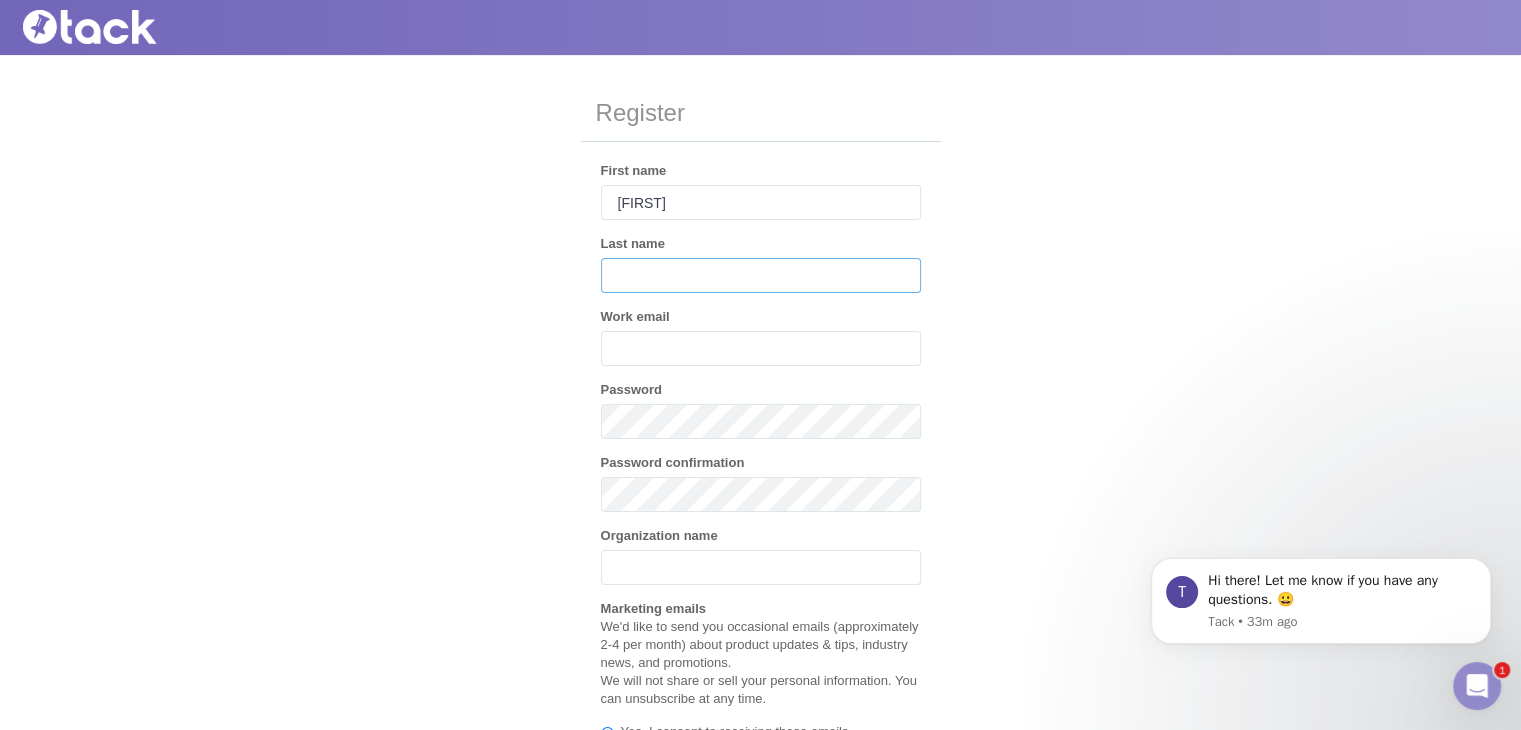 click on "Last name" at bounding box center (761, 275) 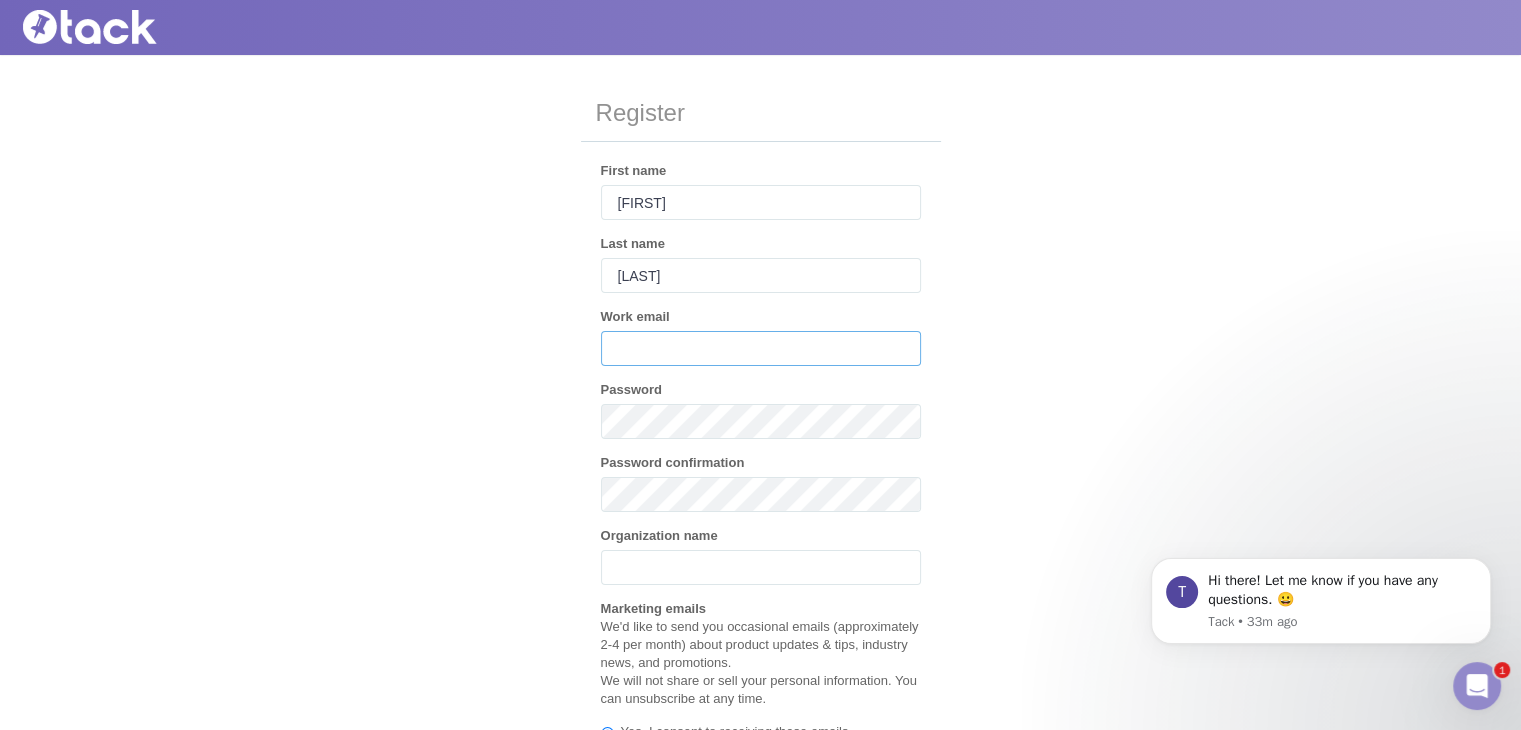click on "Work email" at bounding box center [761, 348] 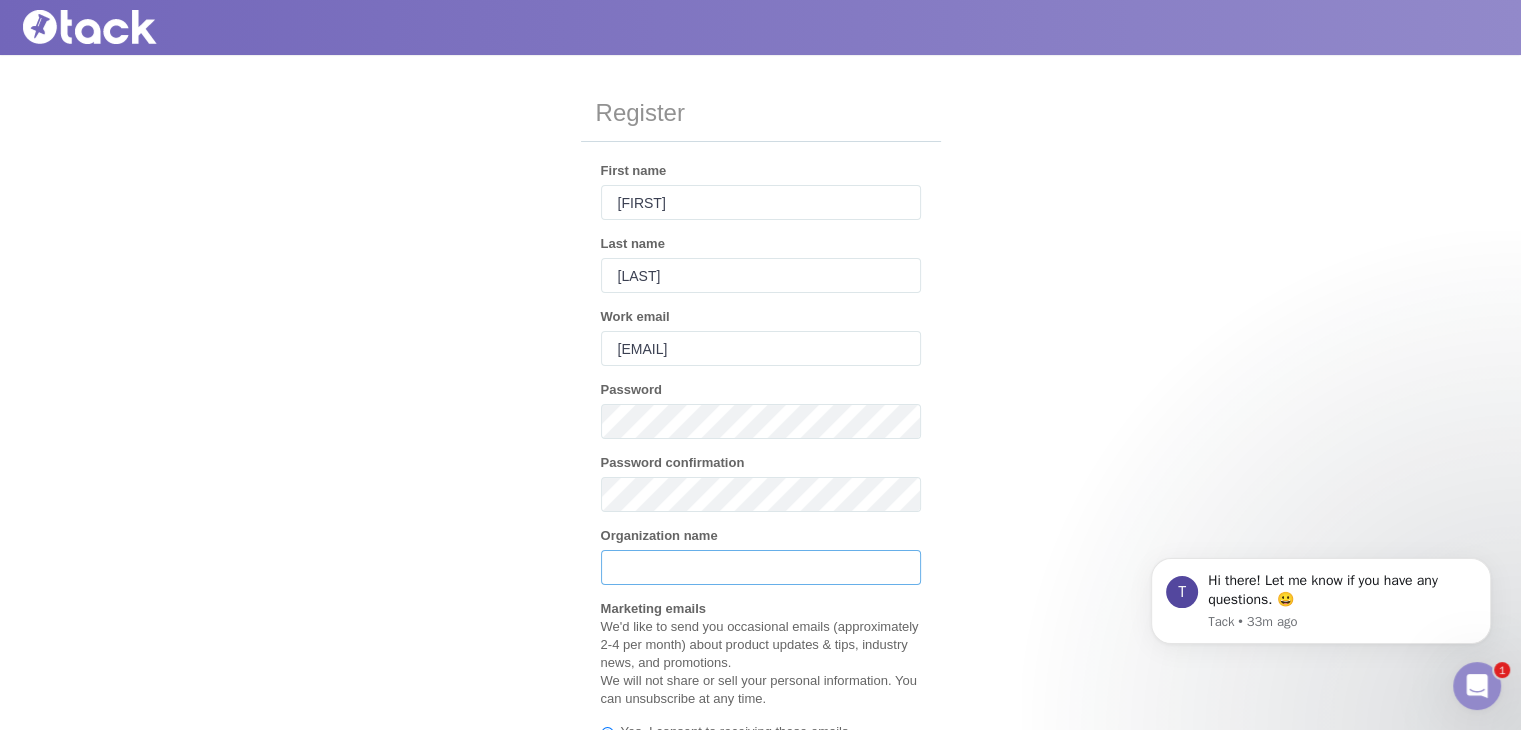 click on "Organization name" at bounding box center (761, 567) 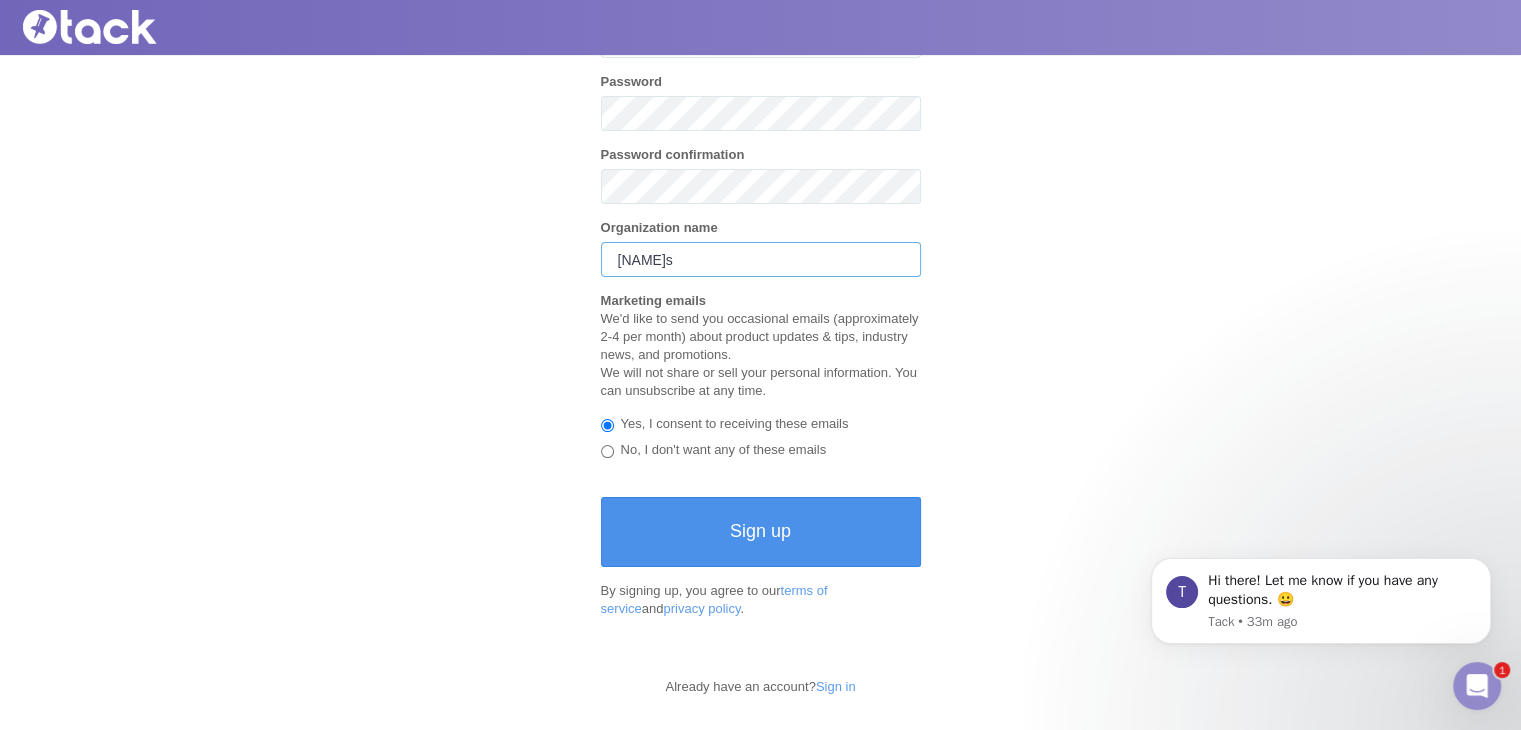 scroll, scrollTop: 353, scrollLeft: 0, axis: vertical 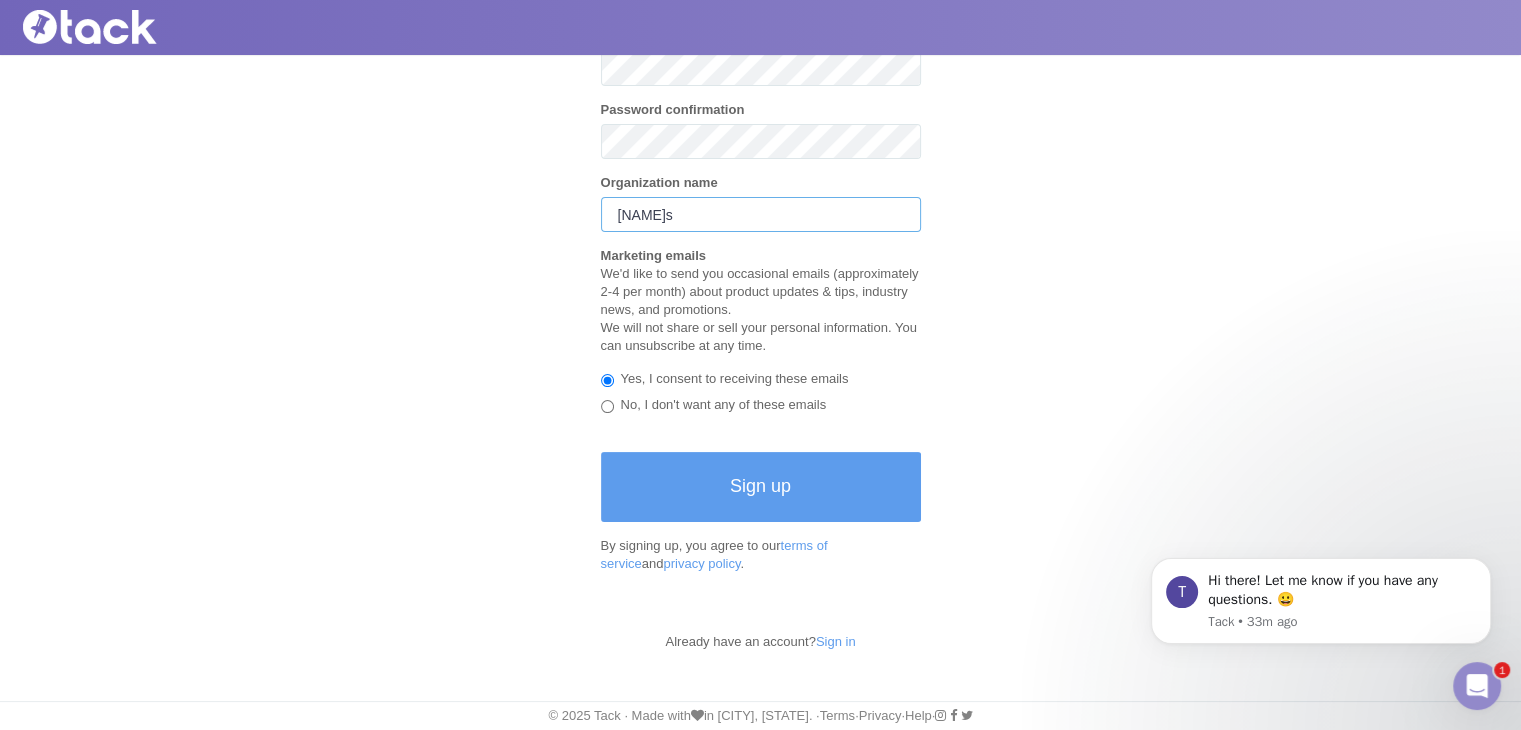 type on "Raas" 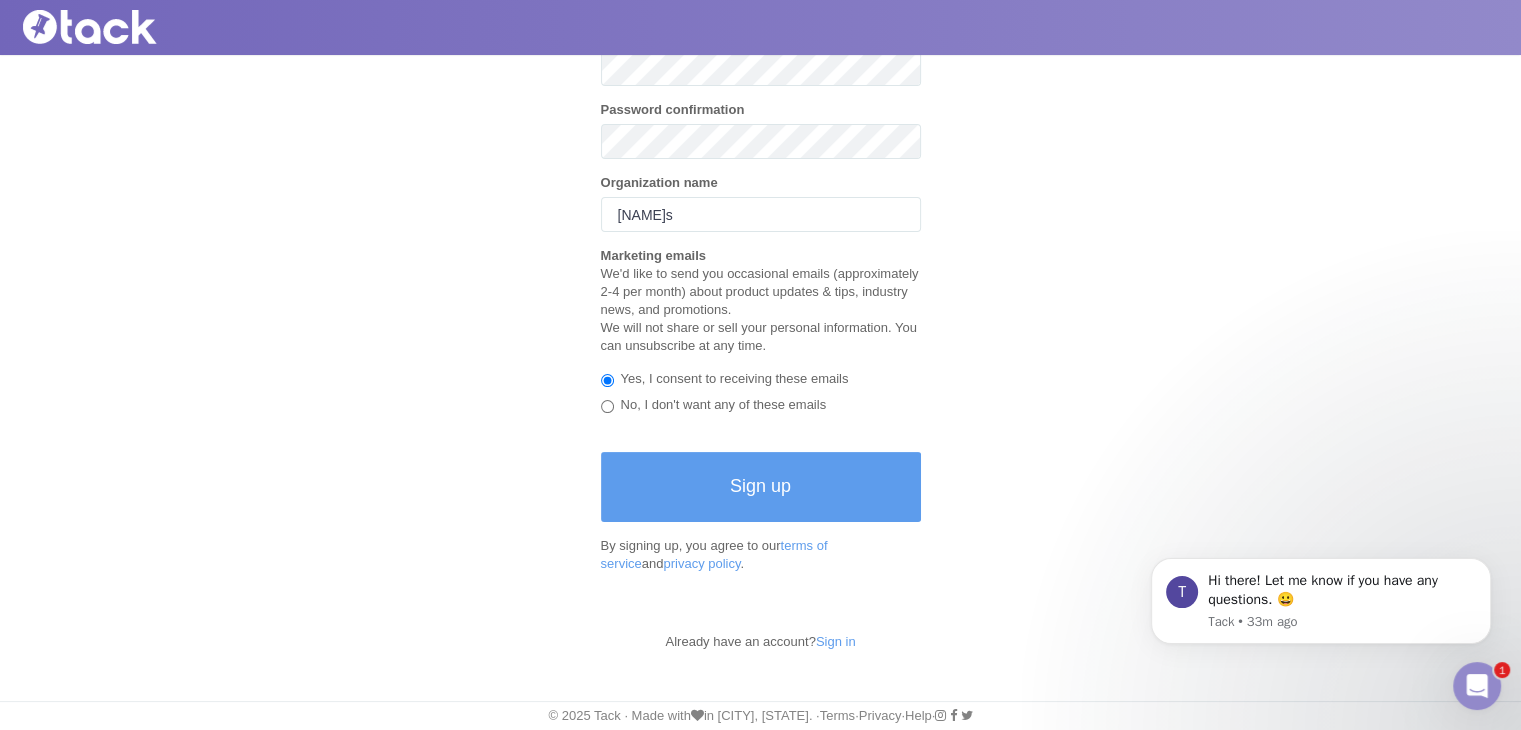 click on "Register
First name
Alex
Last name
Blackburne
Work email
alexblackburne4@gmail.com
Password
Password confirmation
Organization name
Raas
Marketing emails
We'd like to send you occasional emails (approximately 2-4 per month) about product updates & tips, industry news, and promotions.
We will not share or sell your personal information. You can unsubscribe at any time.
Yes, I consent to receiving these emails No, I don't want any of these emails
Sign up
By signing up, you agree to our
terms of service  and  privacy policy .
Already have an account?  Sign in" at bounding box center [760, 186] 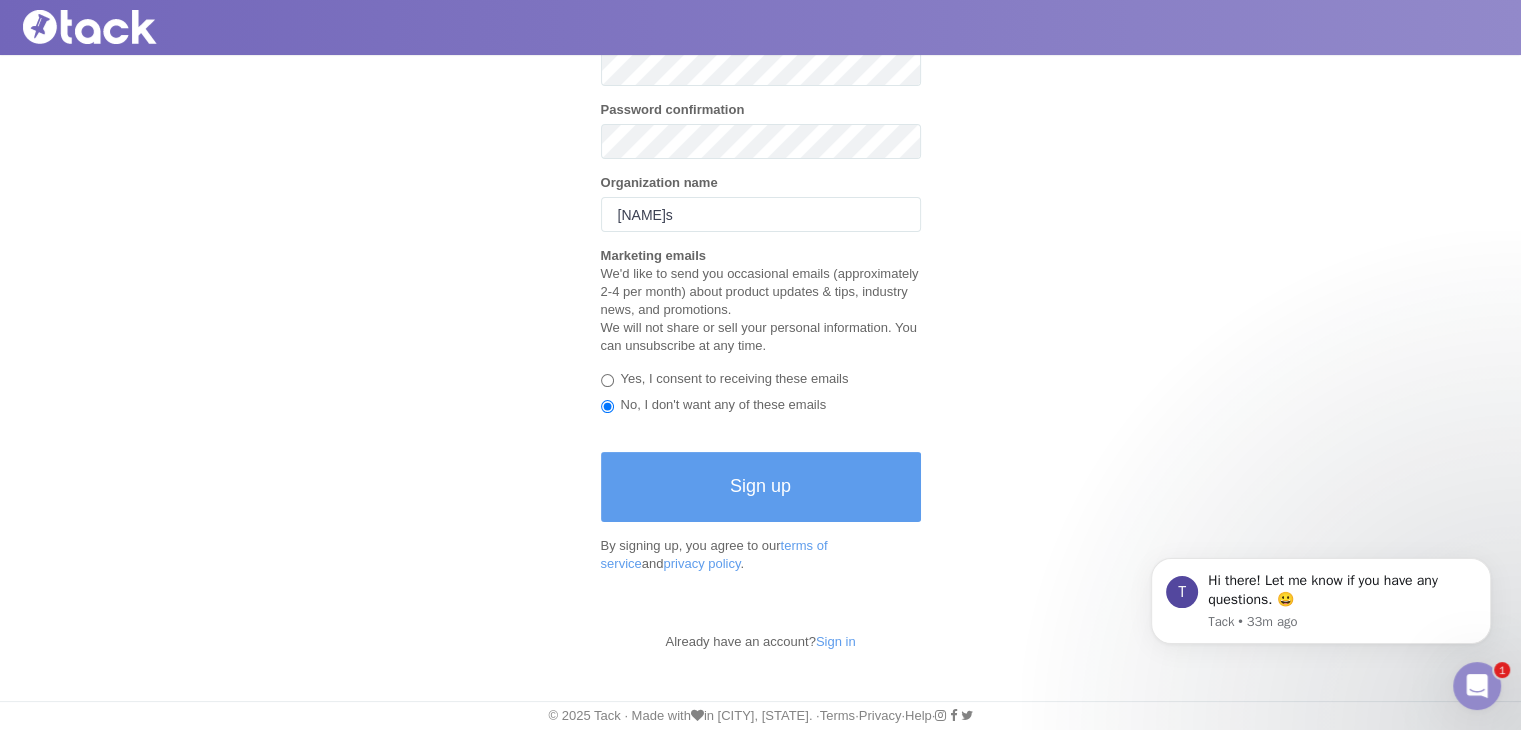 click on "Yes, I consent to receiving these emails" at bounding box center [607, 380] 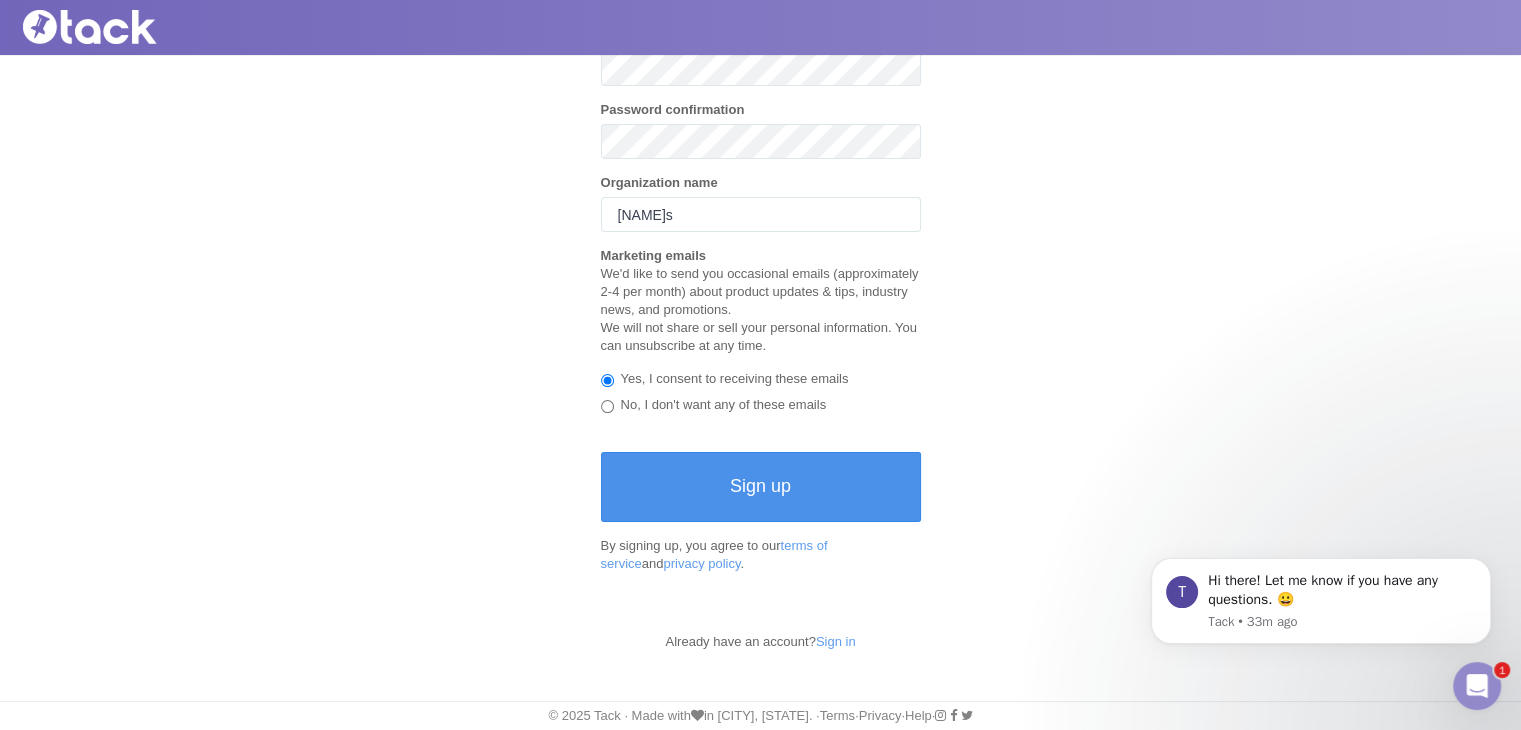 click on "Sign up" at bounding box center [761, 487] 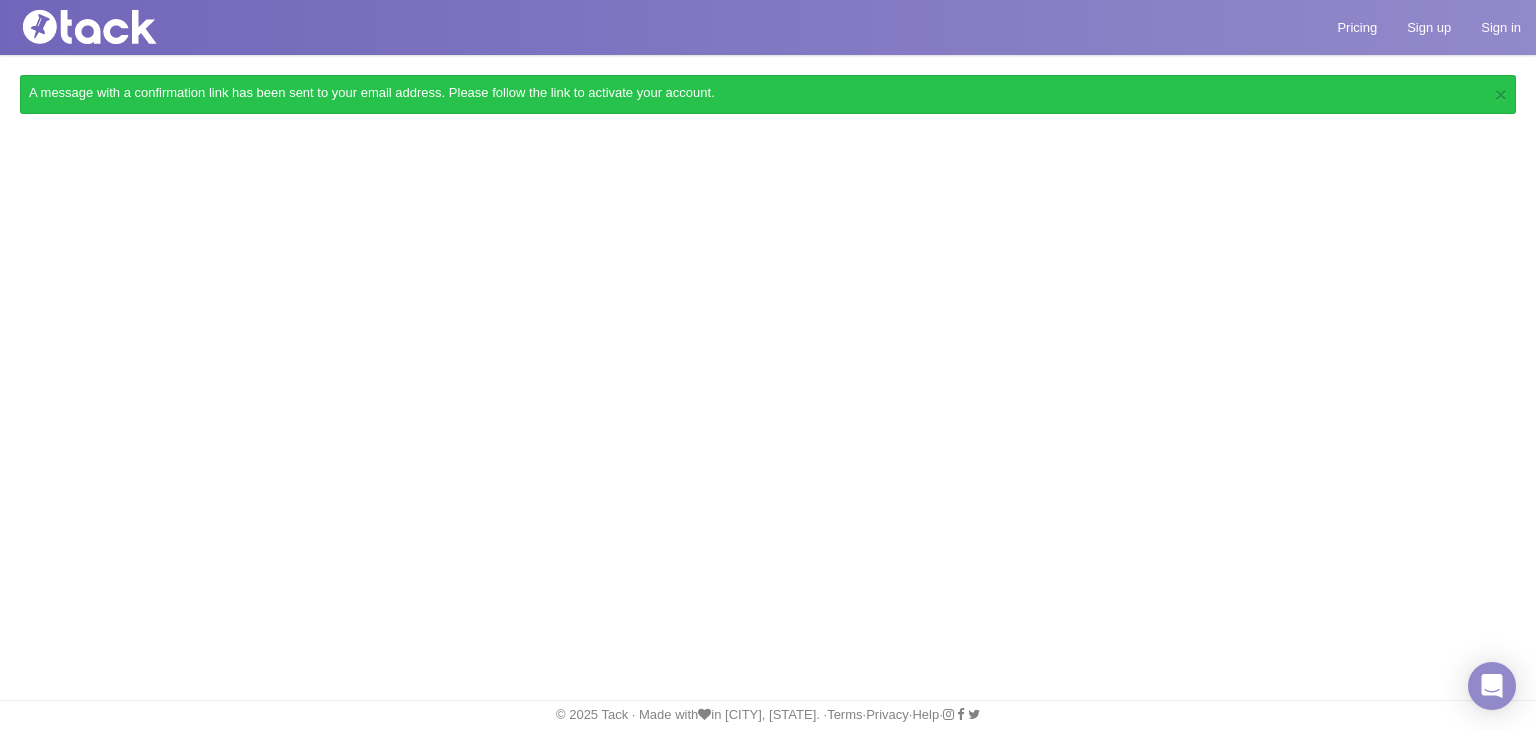 scroll, scrollTop: 0, scrollLeft: 0, axis: both 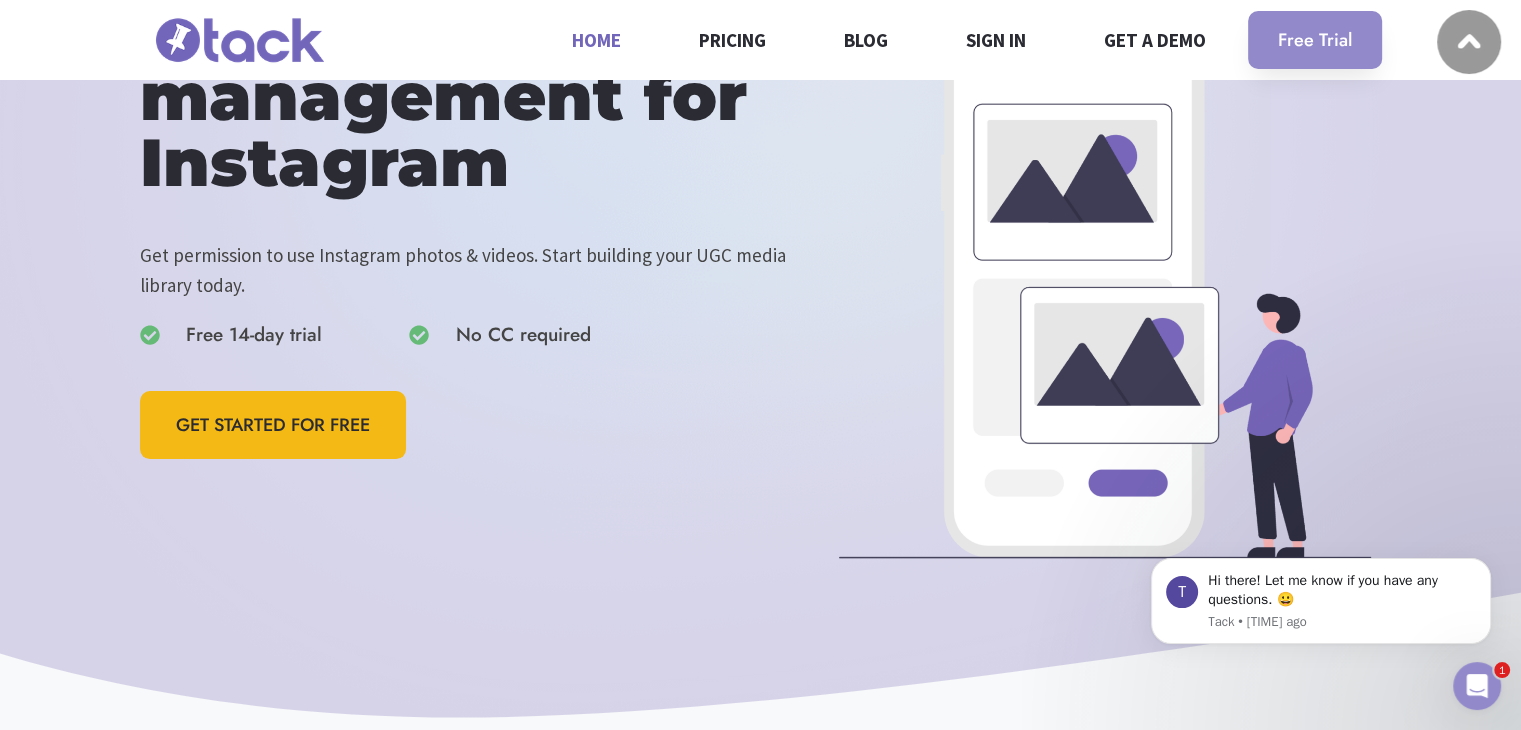 click on "Free Trial" at bounding box center (1315, 40) 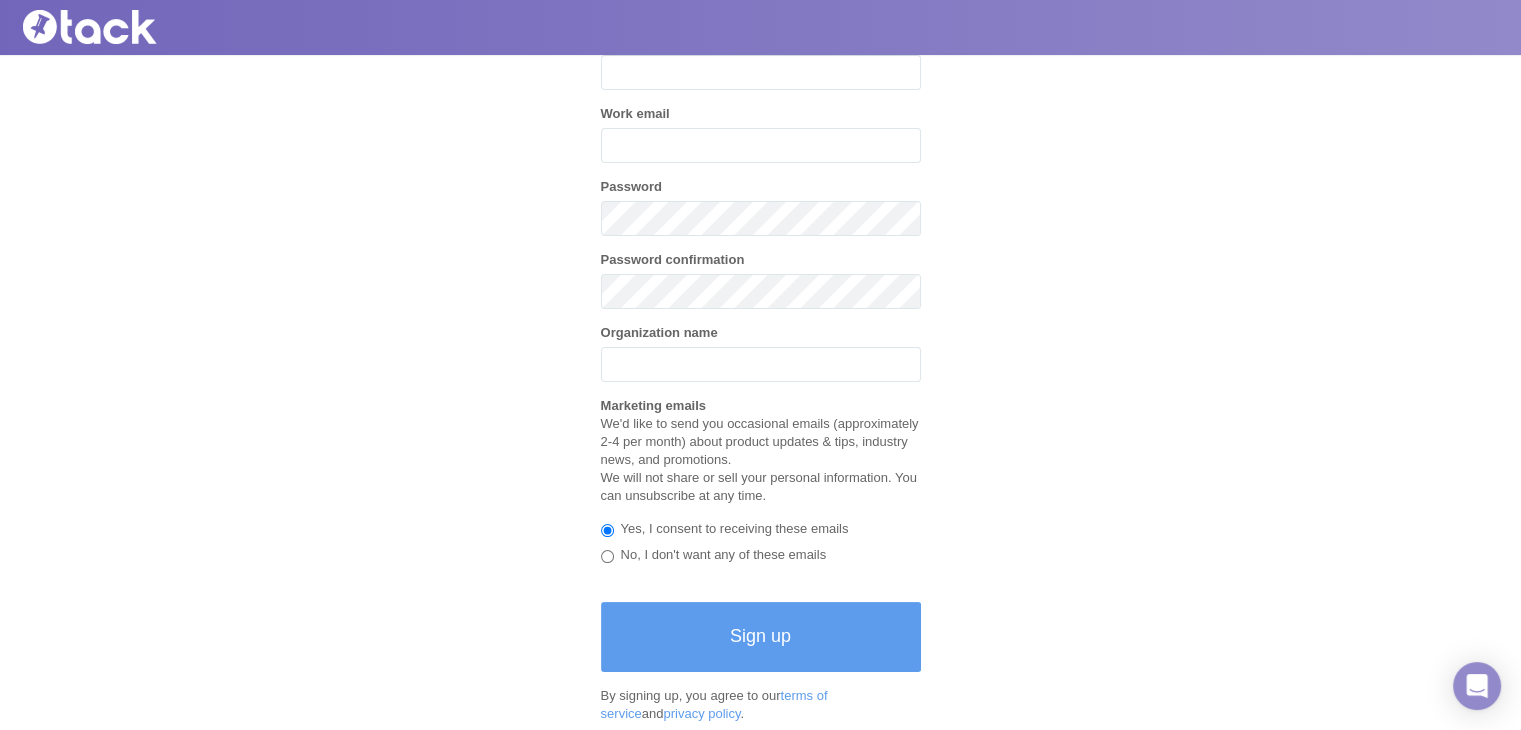scroll, scrollTop: 53, scrollLeft: 0, axis: vertical 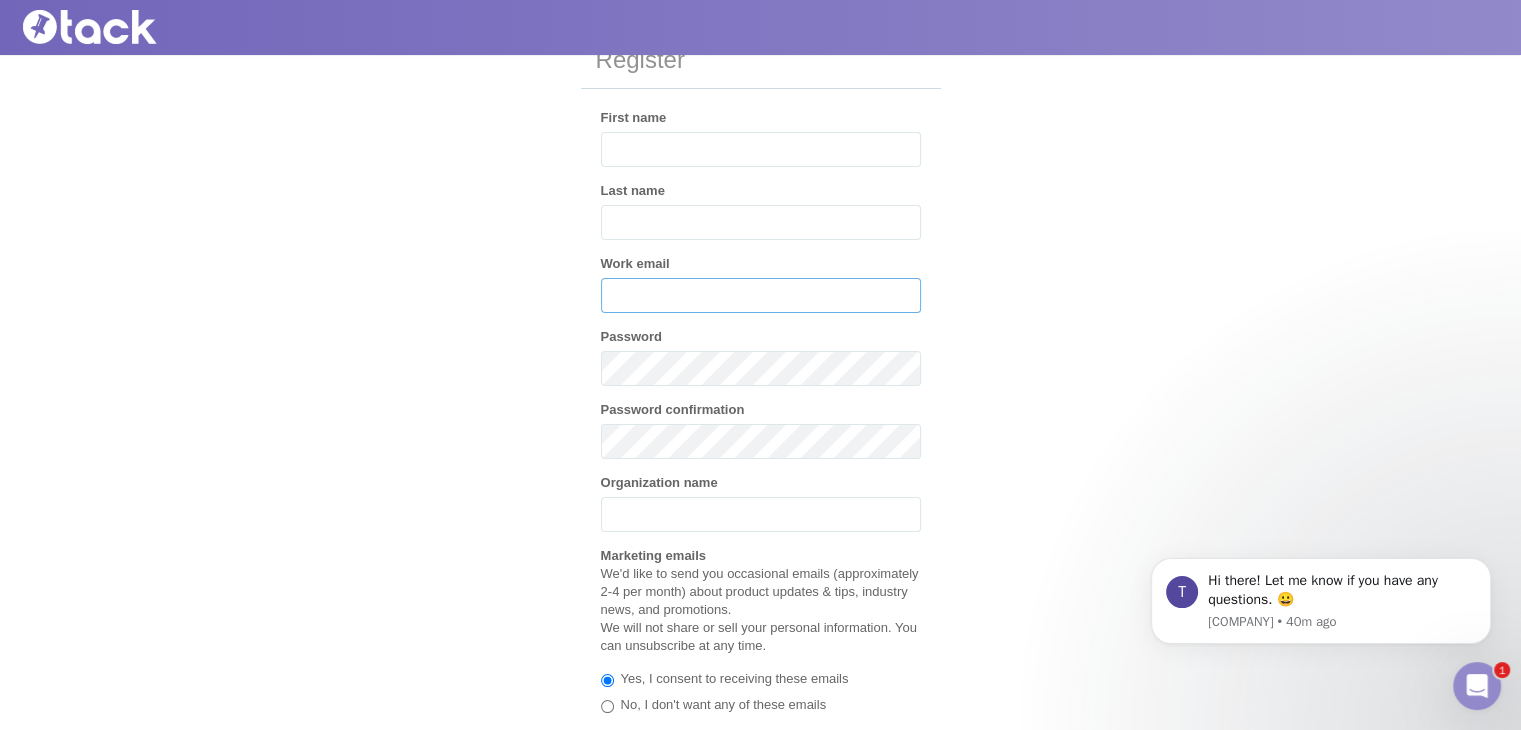 type on "[EMAIL]" 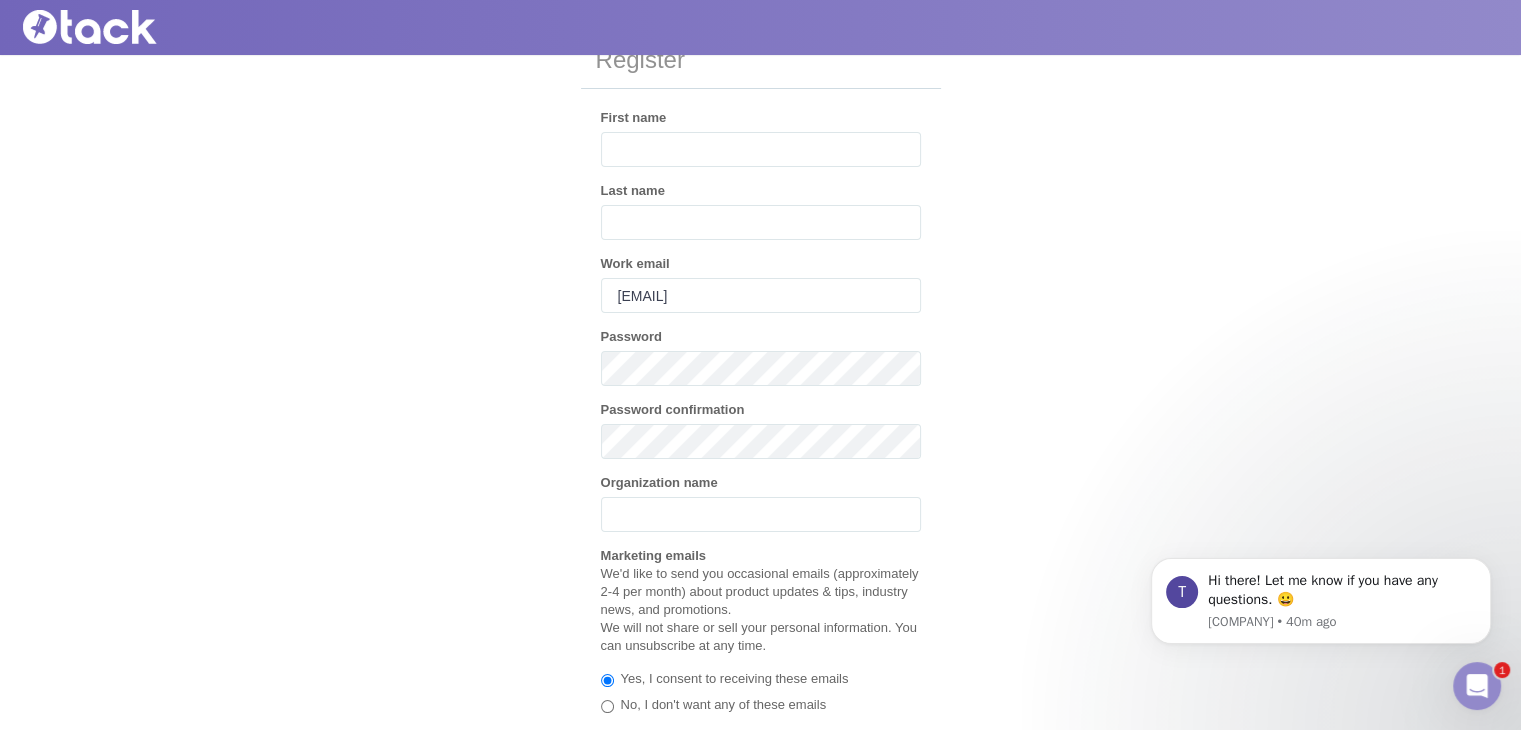 click at bounding box center (115, 27) 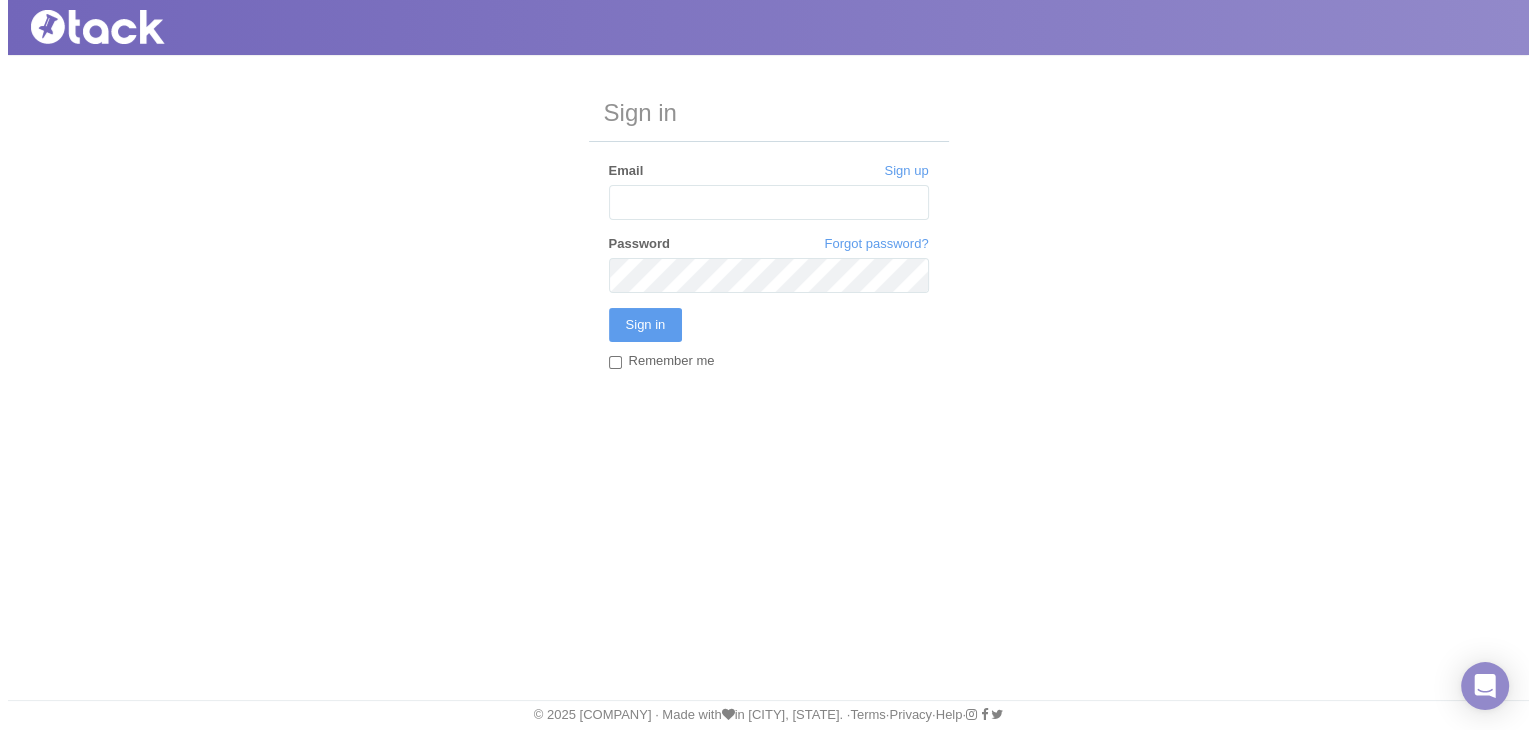 scroll, scrollTop: 0, scrollLeft: 0, axis: both 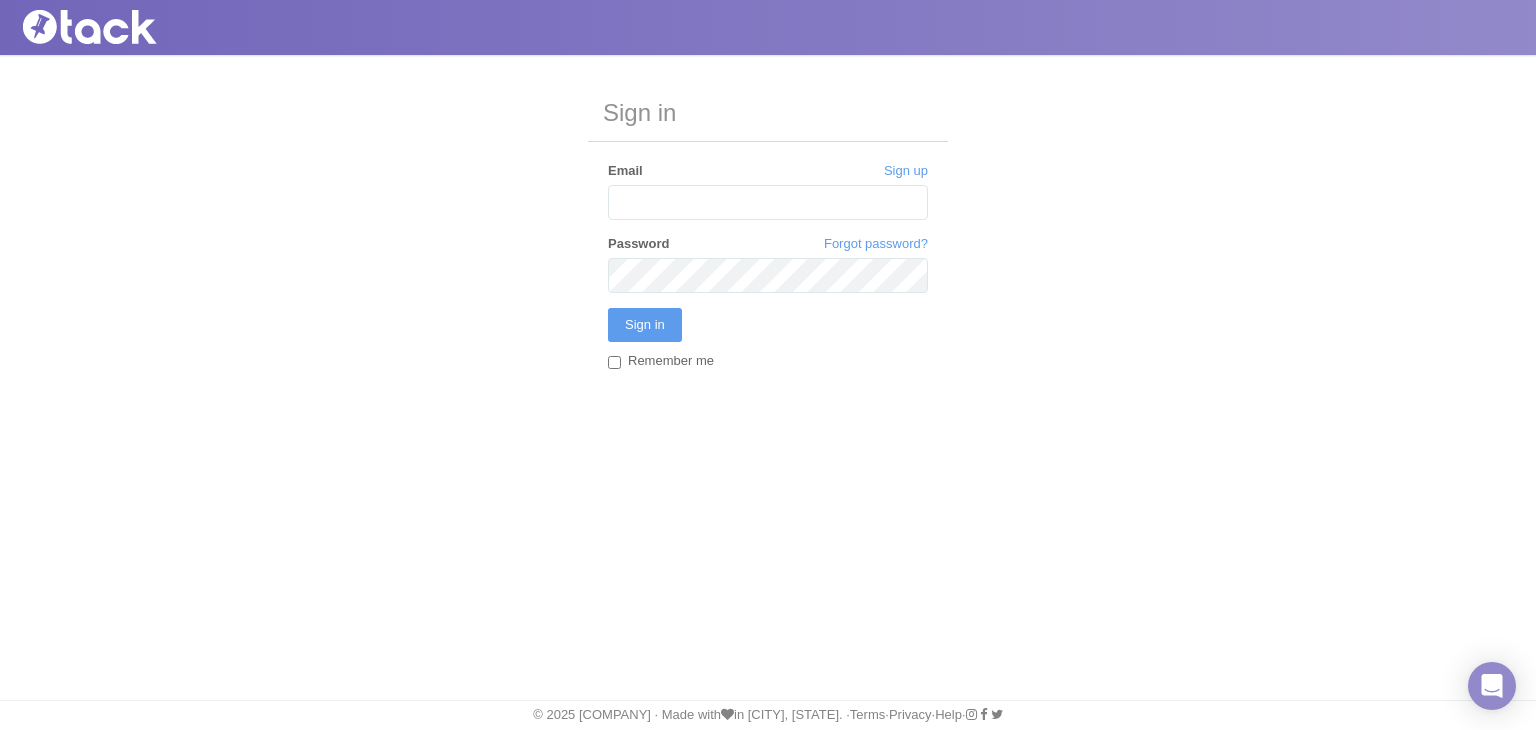 type on "alexblackburne4@gmail.com" 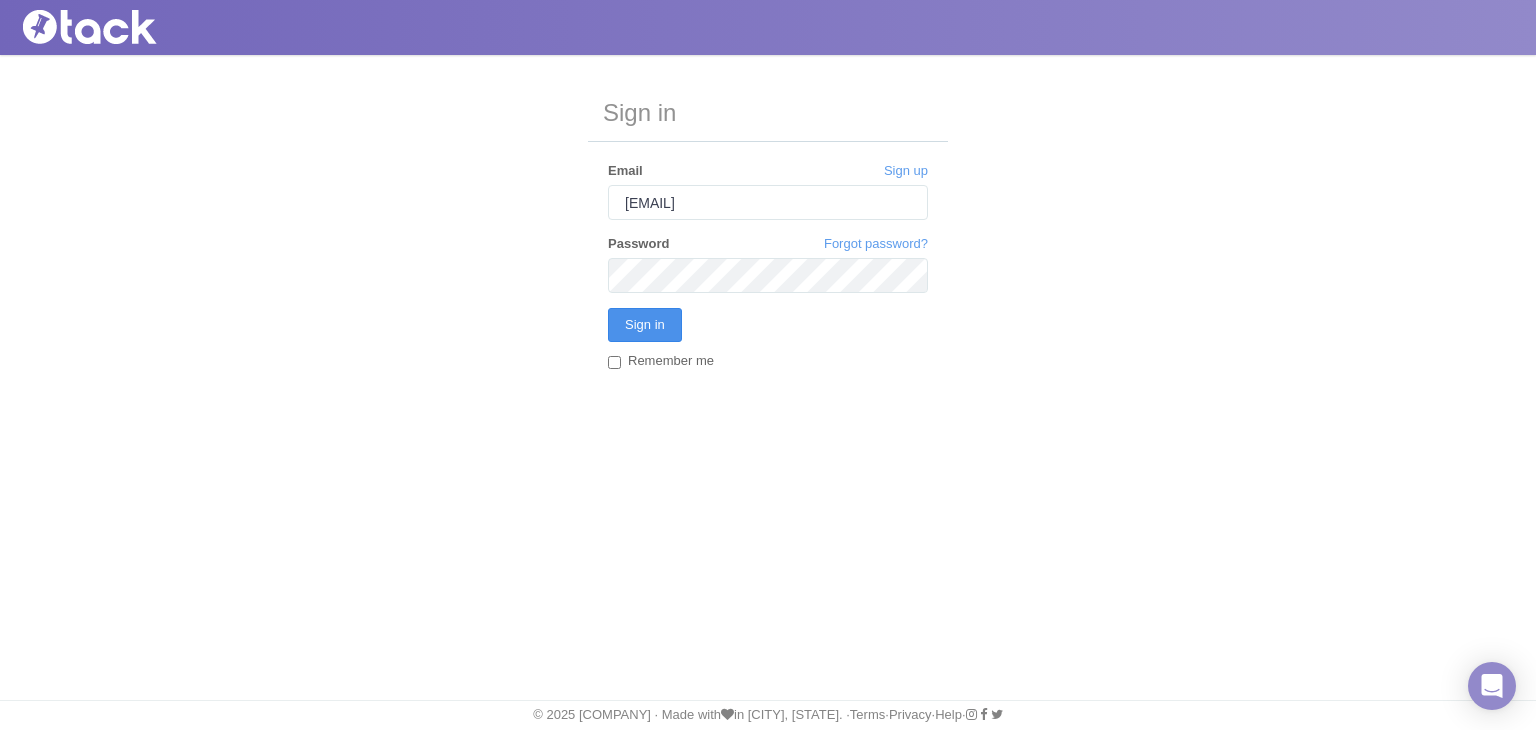 click on "Sign in" at bounding box center [645, 325] 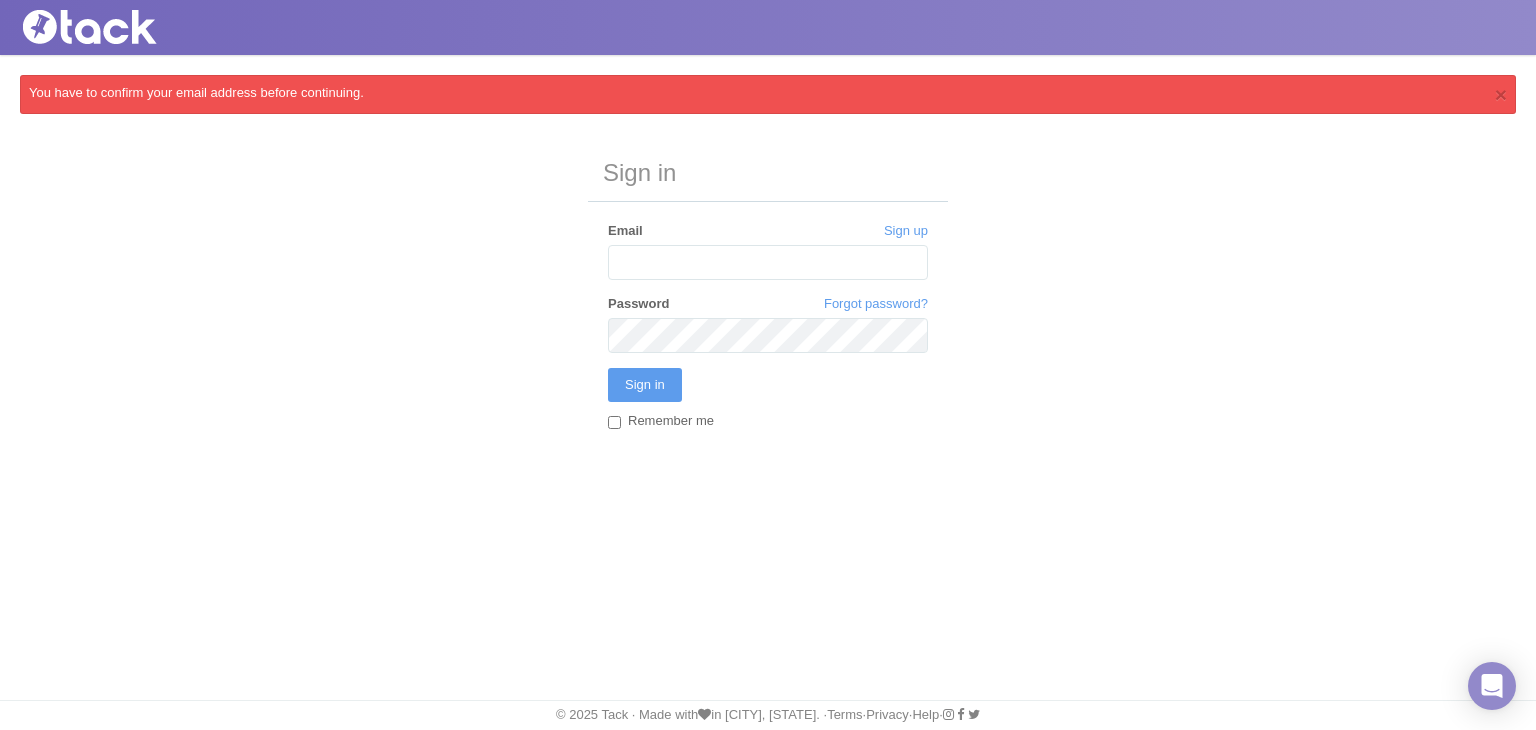 scroll, scrollTop: 0, scrollLeft: 0, axis: both 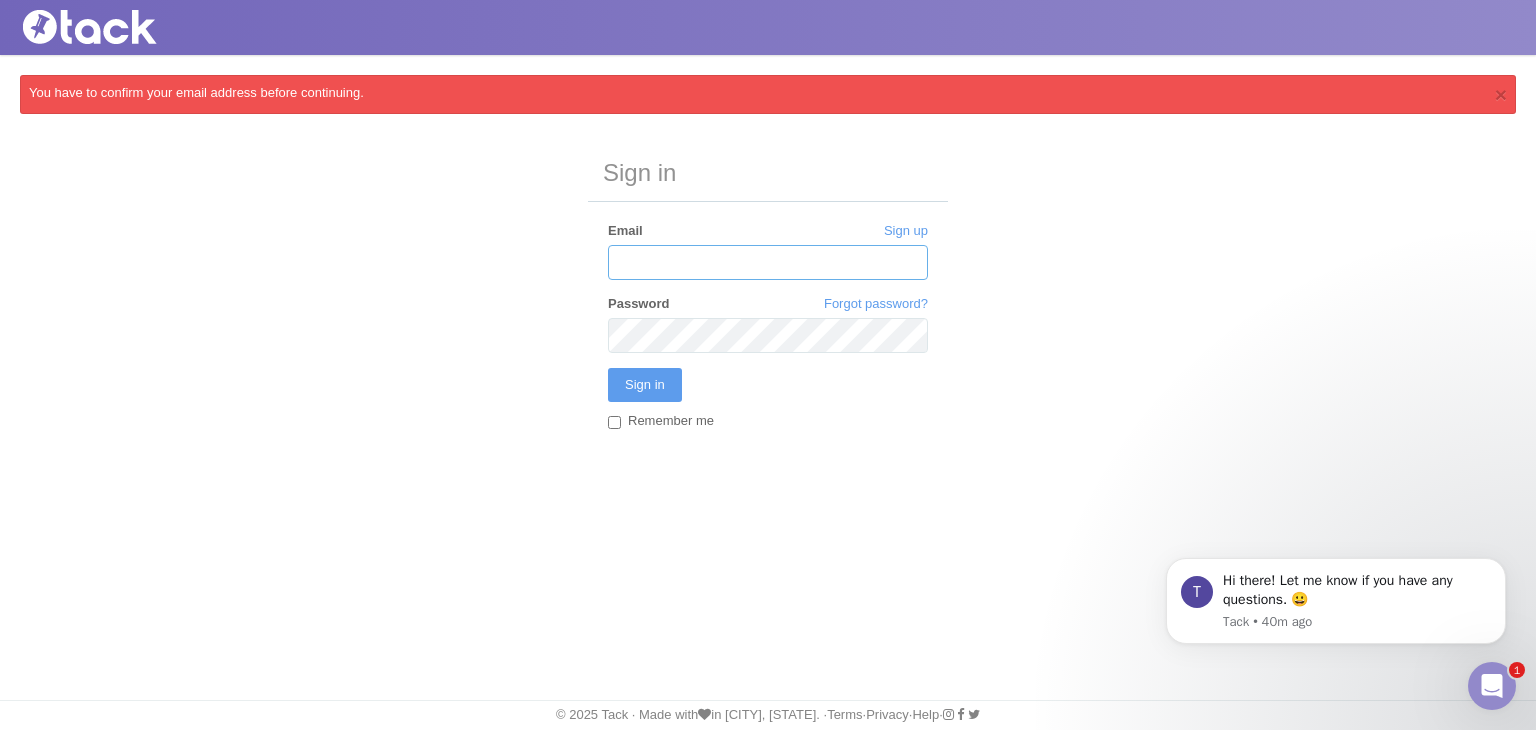 type on "[EMAIL]" 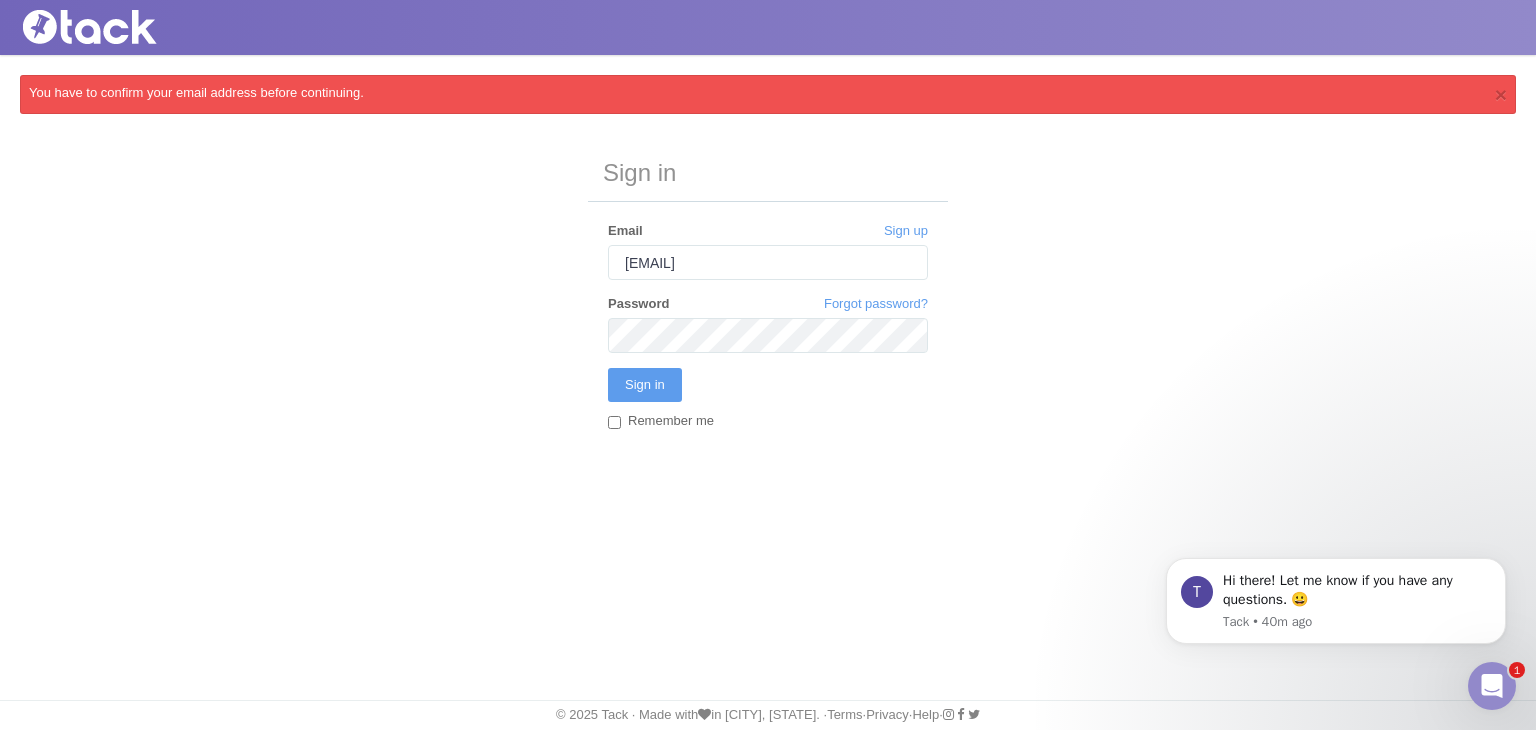 click on "You have to confirm your email address before continuing." at bounding box center [768, 93] 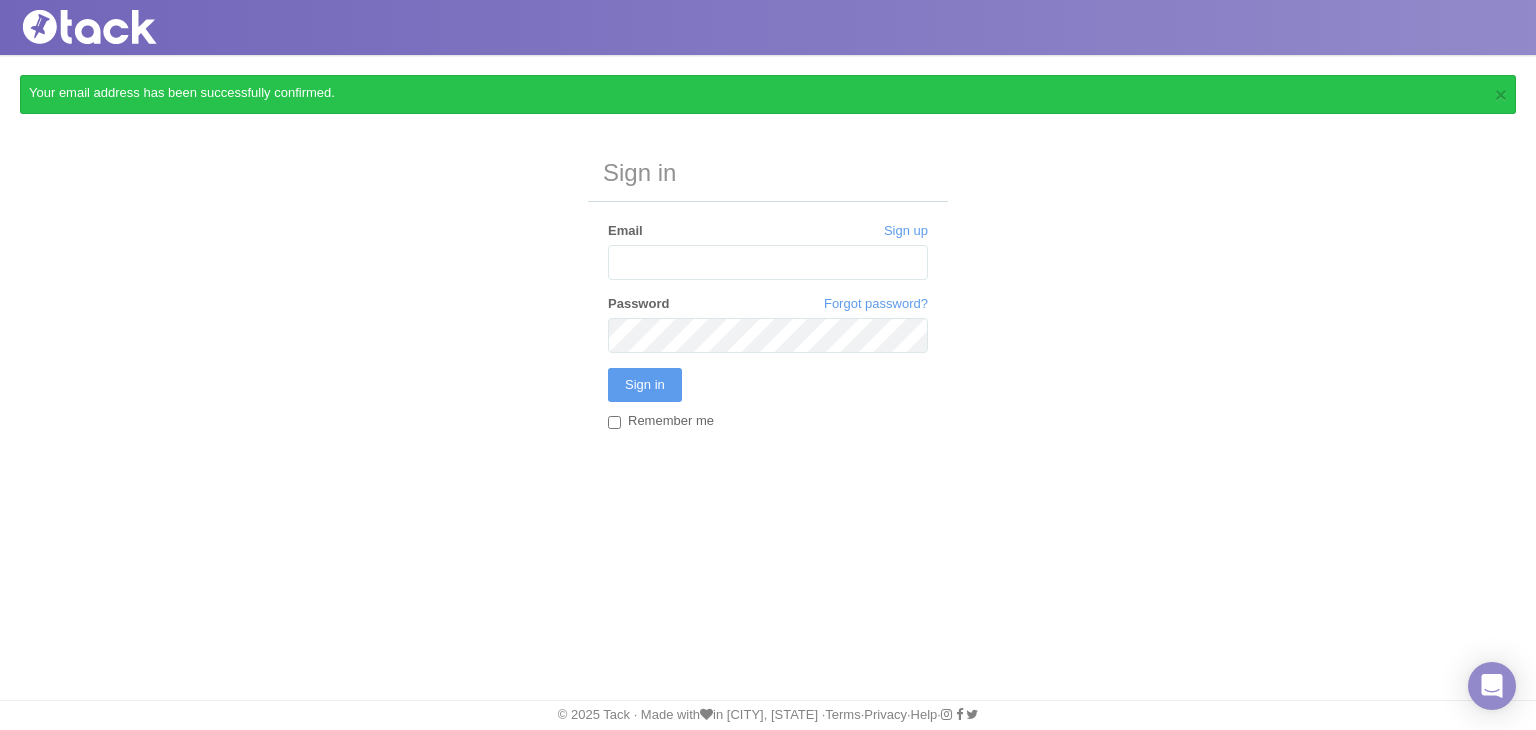 scroll, scrollTop: 0, scrollLeft: 0, axis: both 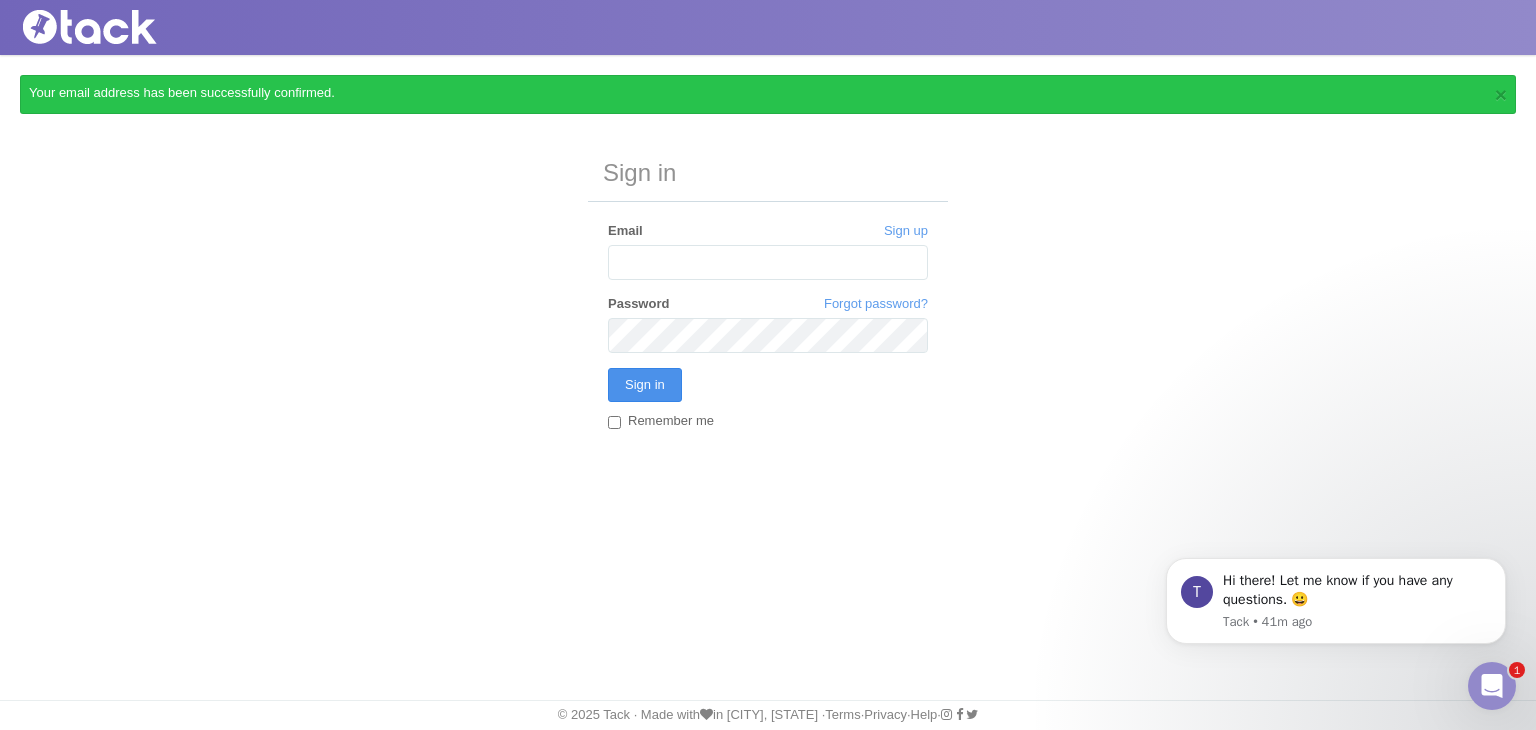 type on "[USERNAME]@[example.com]" 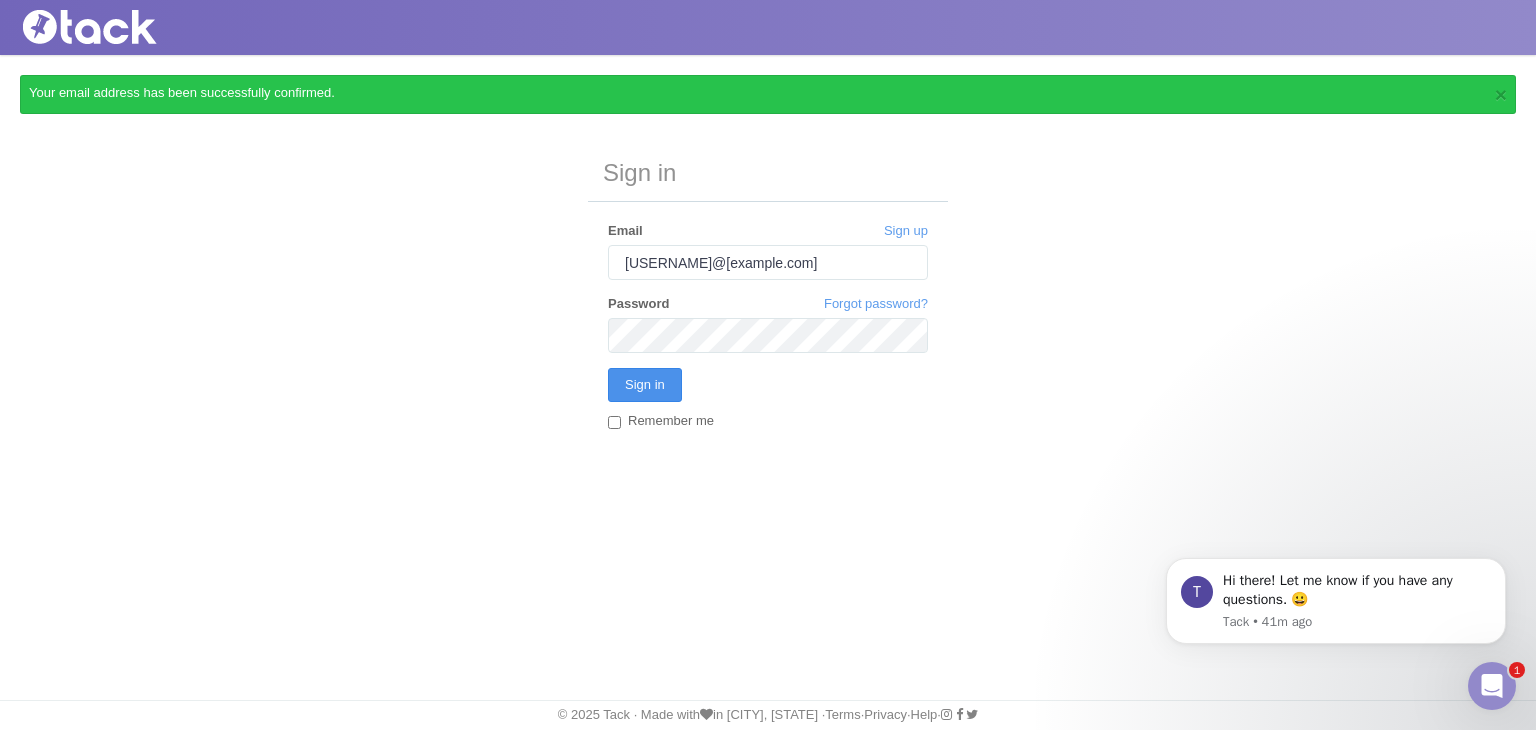 click on "Sign in" at bounding box center (645, 385) 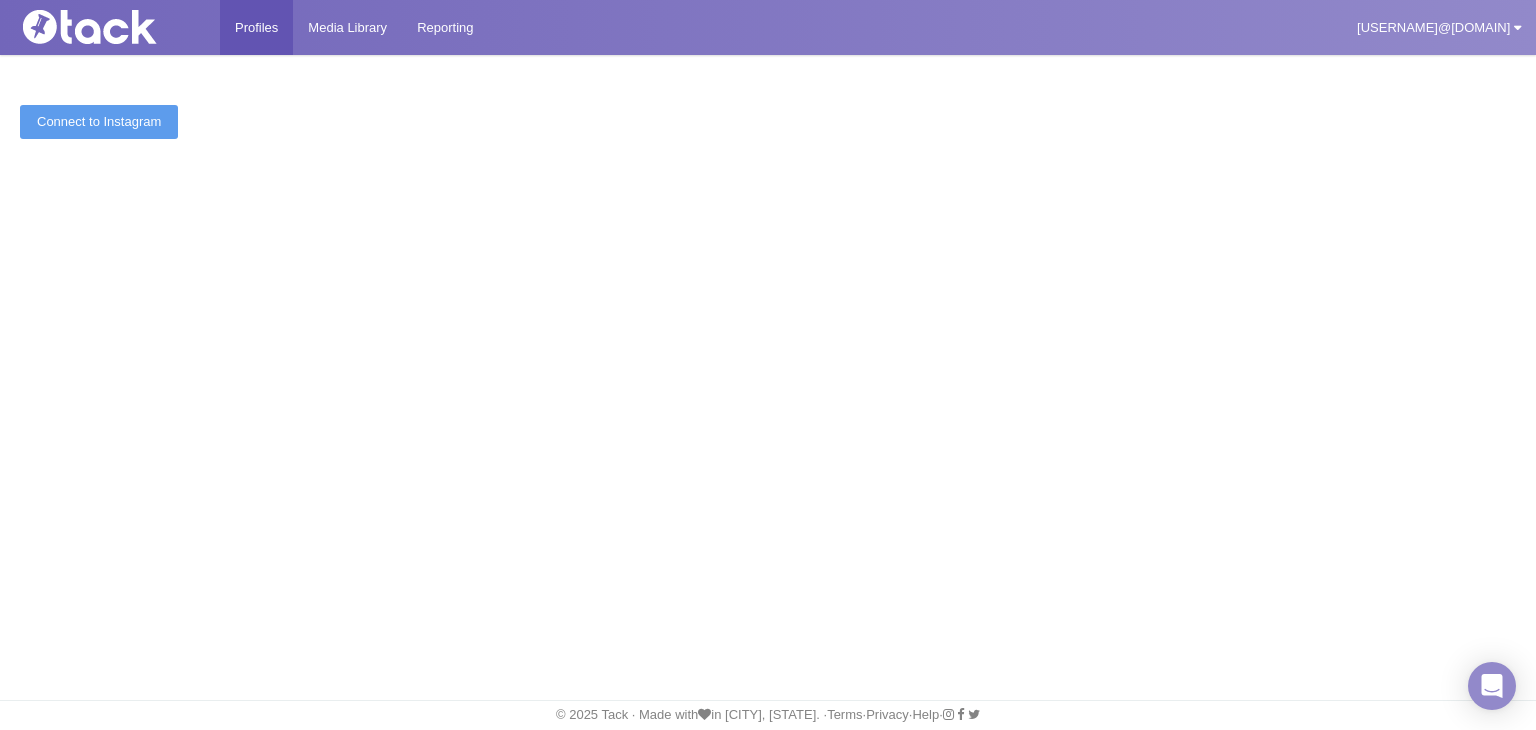 scroll, scrollTop: 0, scrollLeft: 0, axis: both 